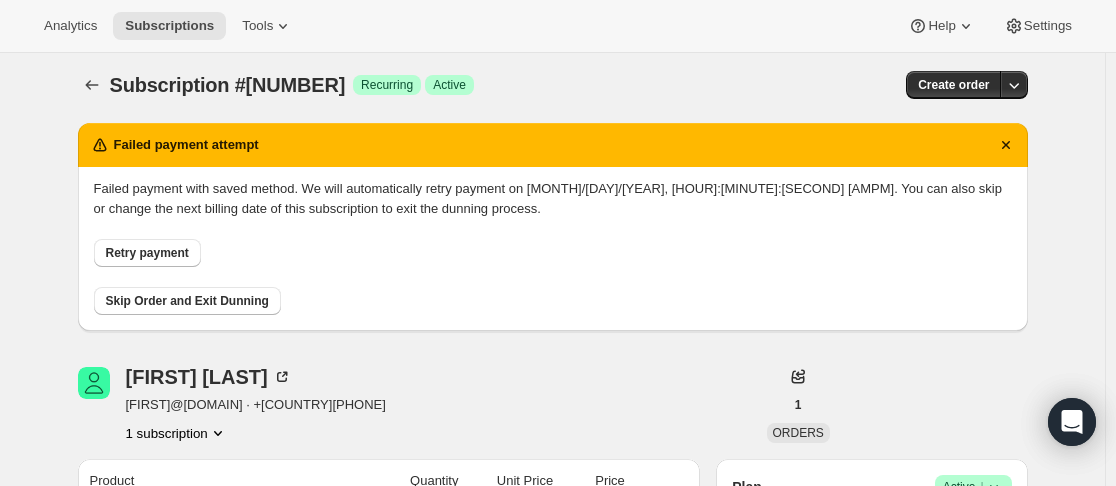 scroll, scrollTop: 0, scrollLeft: 0, axis: both 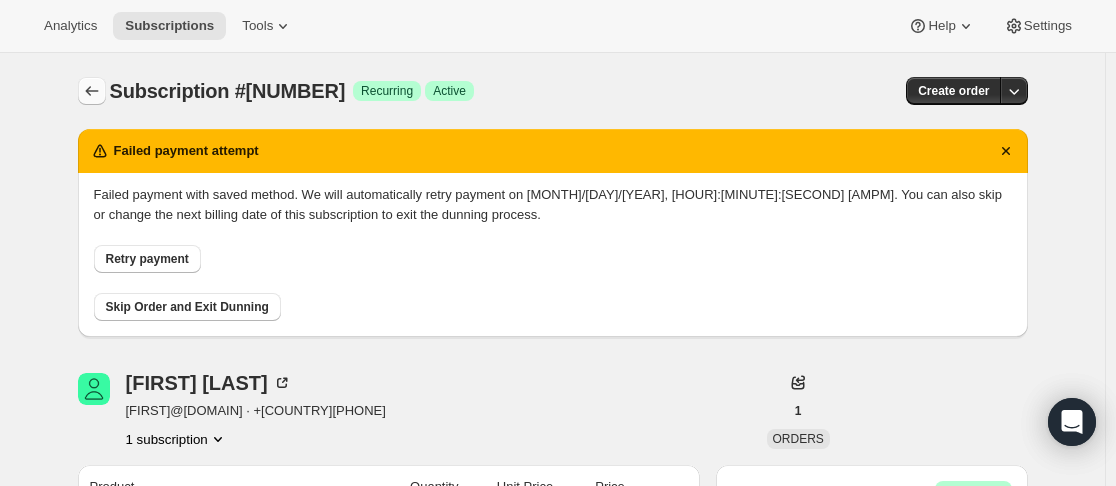 click 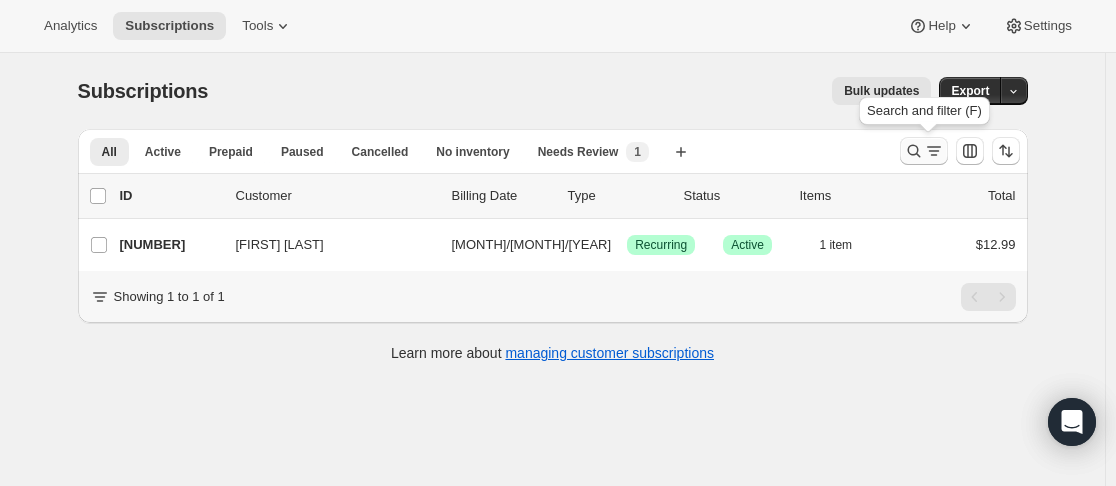 click 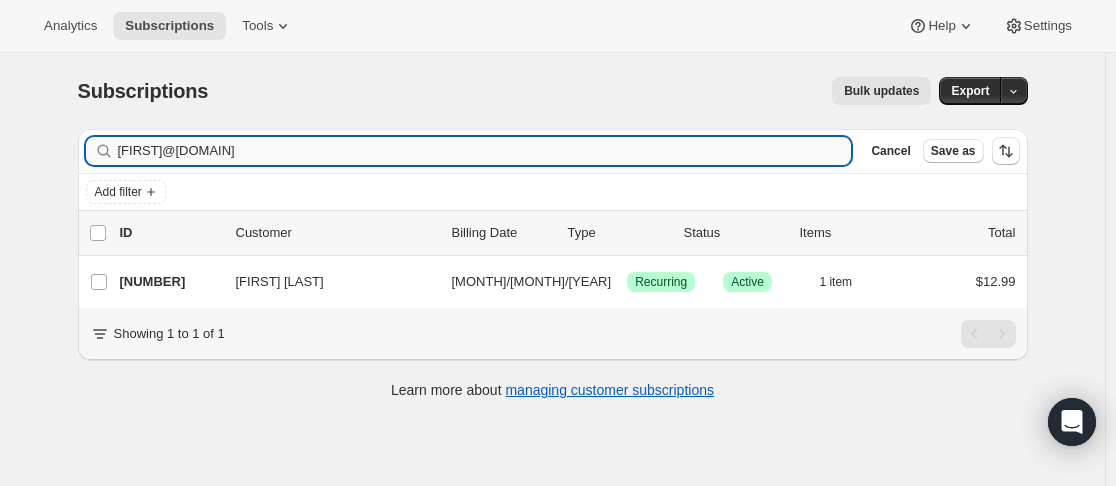 click on "[FIRST]@[DOMAIN]" at bounding box center [485, 151] 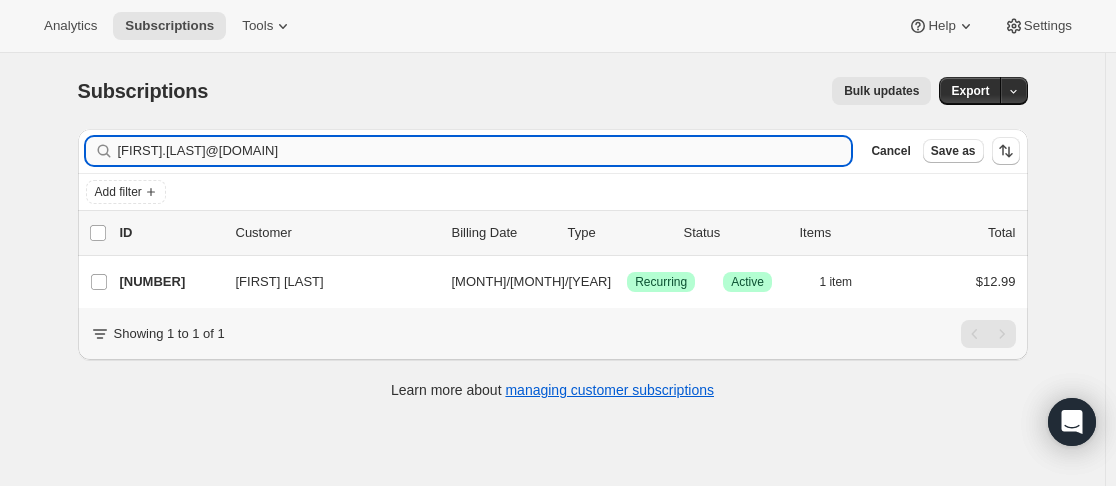 type on "[FIRST].[LAST]@[DOMAIN]" 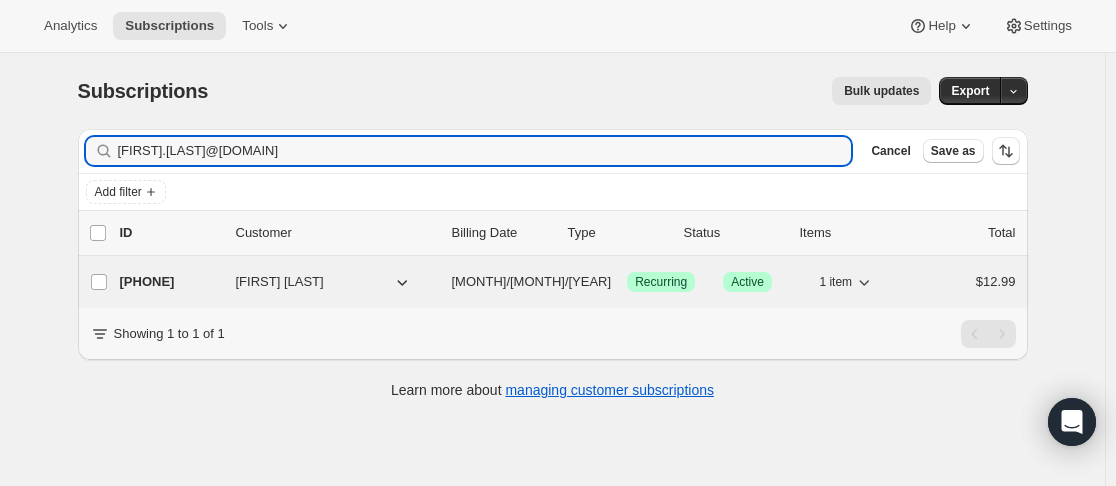click on "[PHONE]" at bounding box center [170, 282] 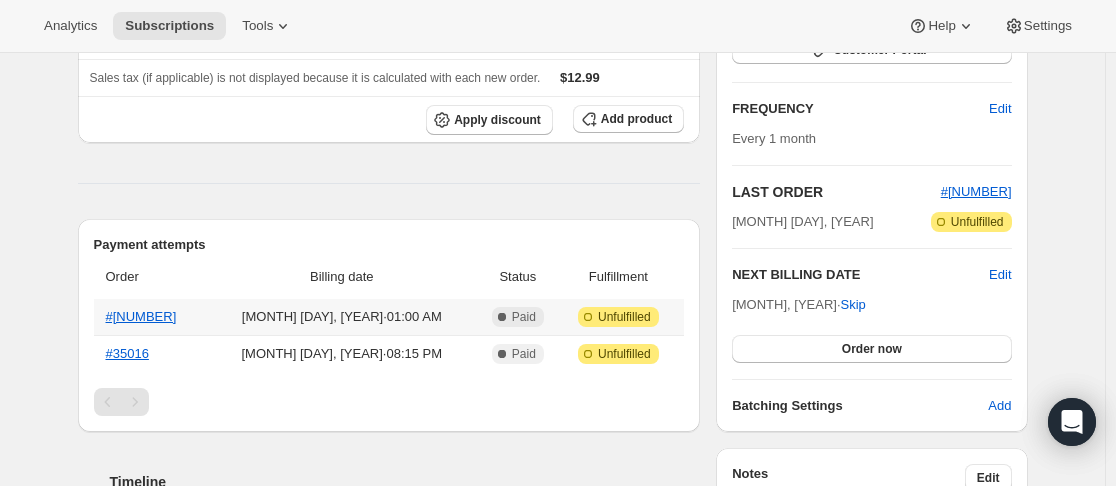 scroll, scrollTop: 300, scrollLeft: 0, axis: vertical 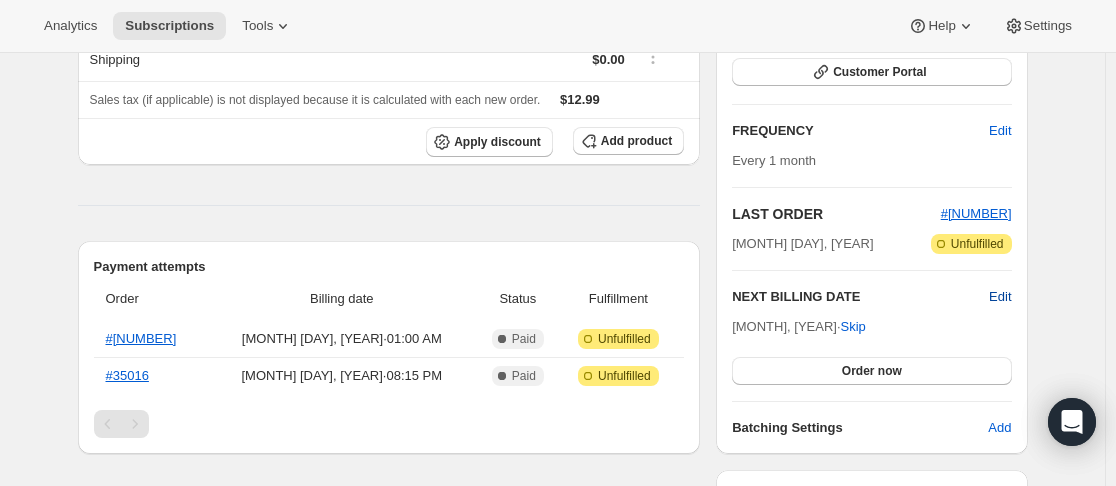 click on "Edit" at bounding box center (1000, 297) 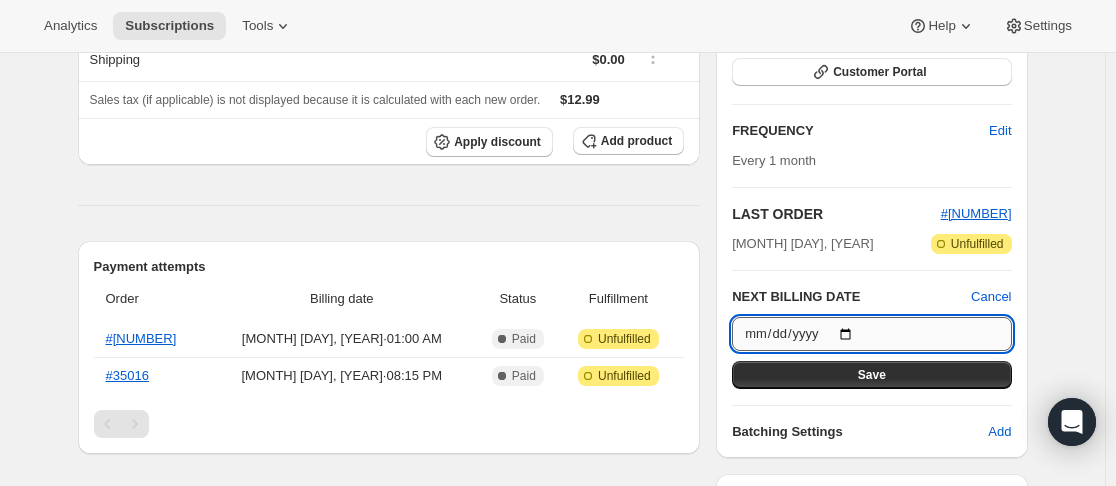 click on "[YEAR]-[MONTH]-[DAY]" at bounding box center (871, 334) 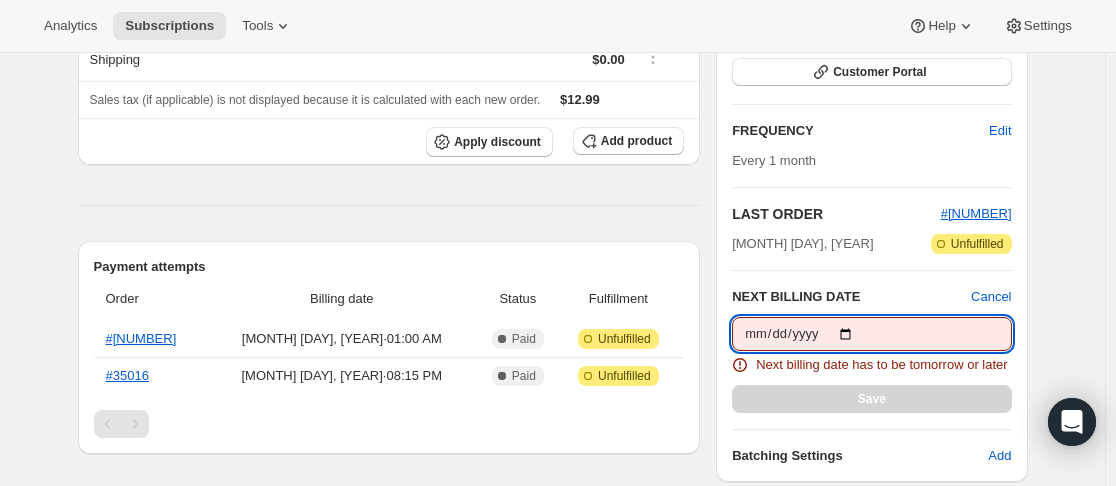type on "[YEAR]-[MONTH]-[DAY]" 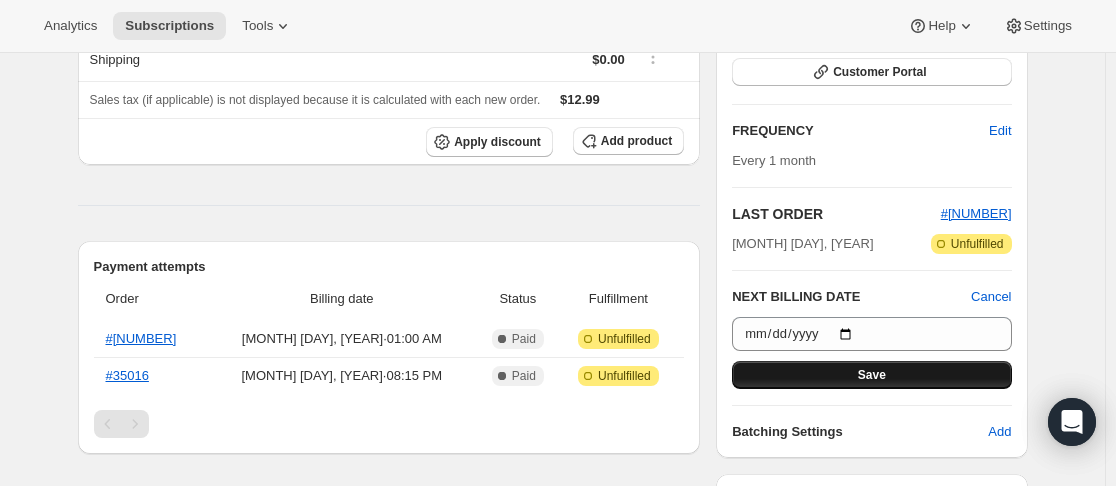 click on "Save" at bounding box center [872, 375] 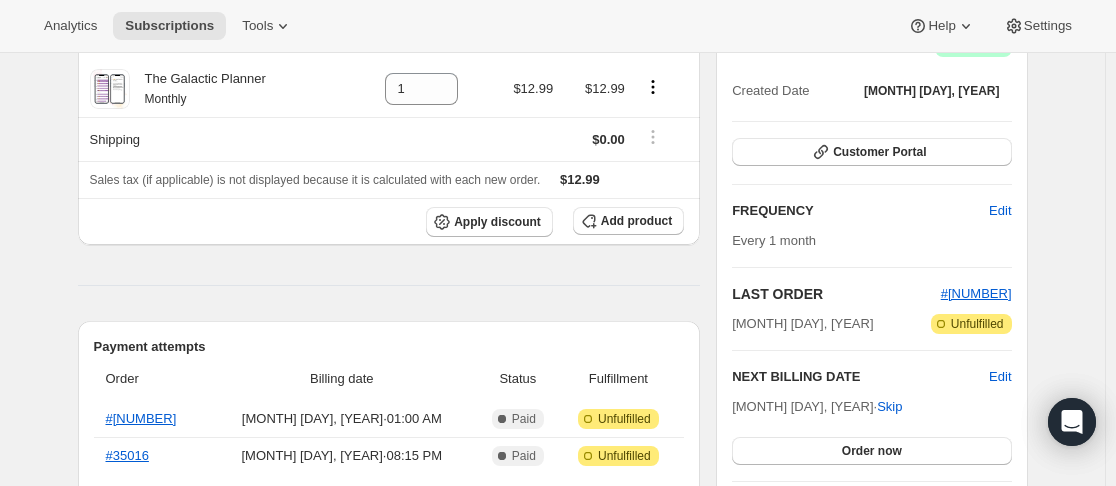scroll, scrollTop: 500, scrollLeft: 0, axis: vertical 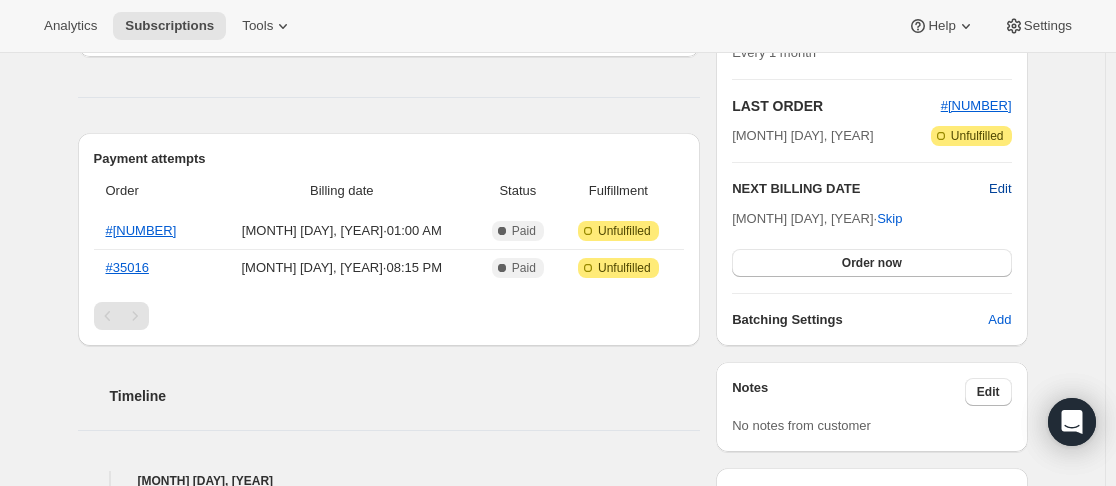 click on "Edit" at bounding box center [1000, 189] 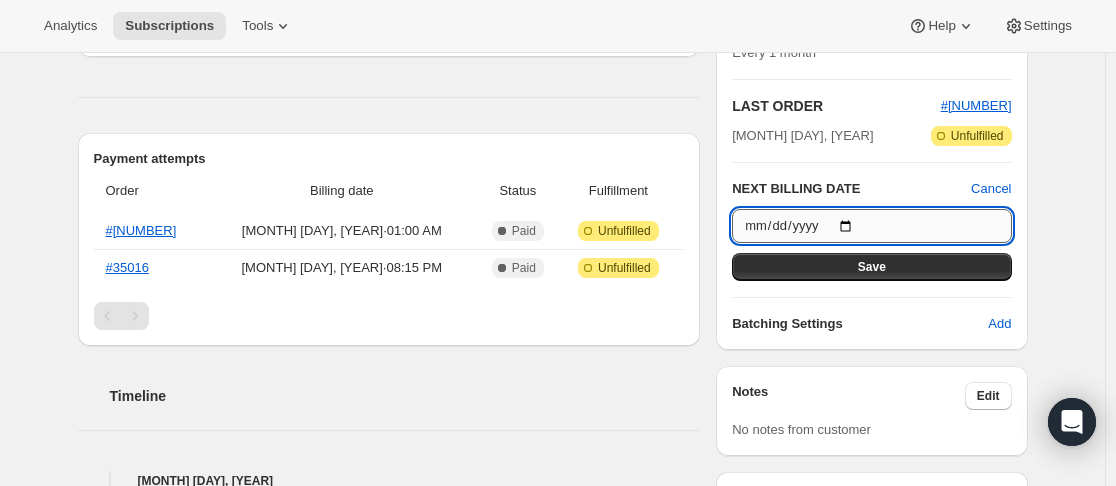 click on "[YEAR]-[MONTH]-[DAY]" at bounding box center [871, 226] 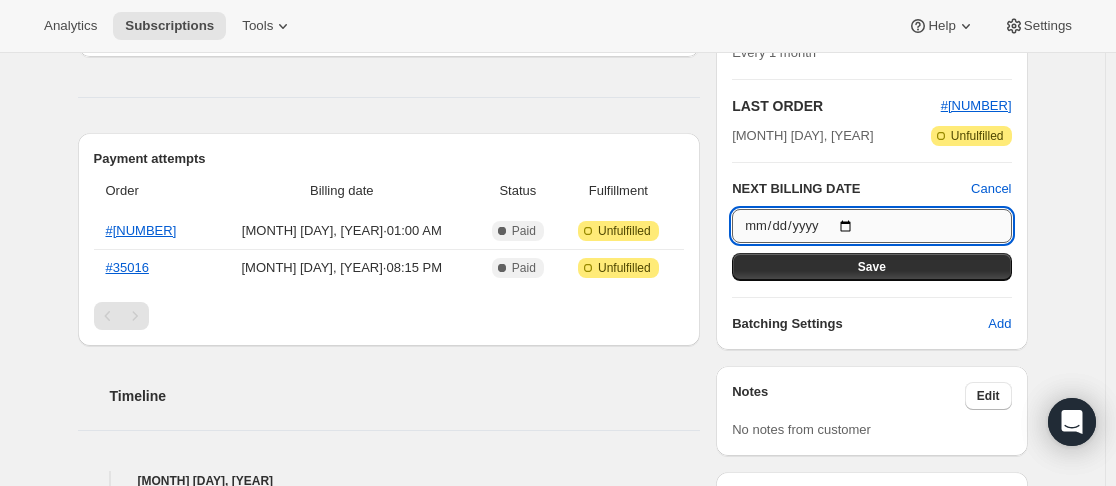 type on "[YEAR]-[MONTH]-[DAY]" 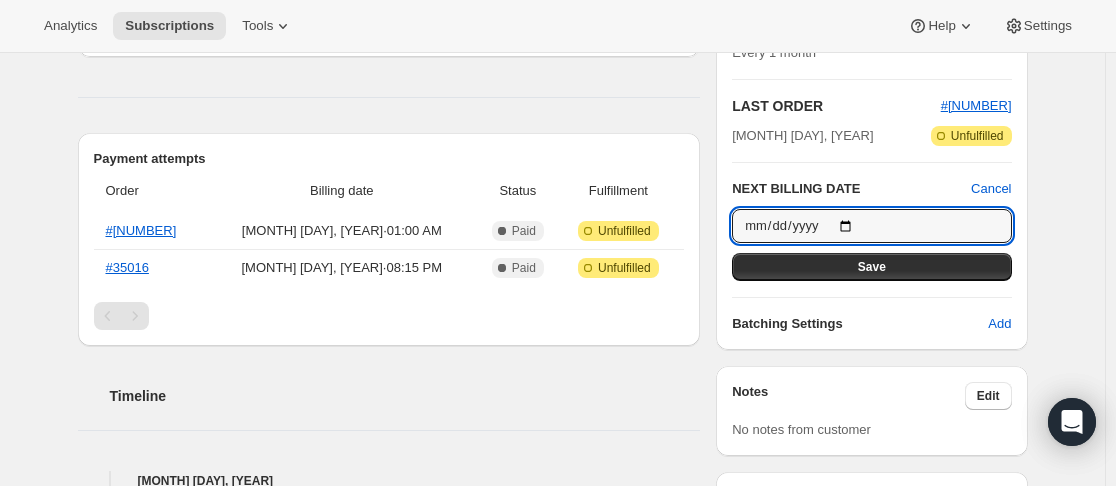 click on "Save" at bounding box center [872, 267] 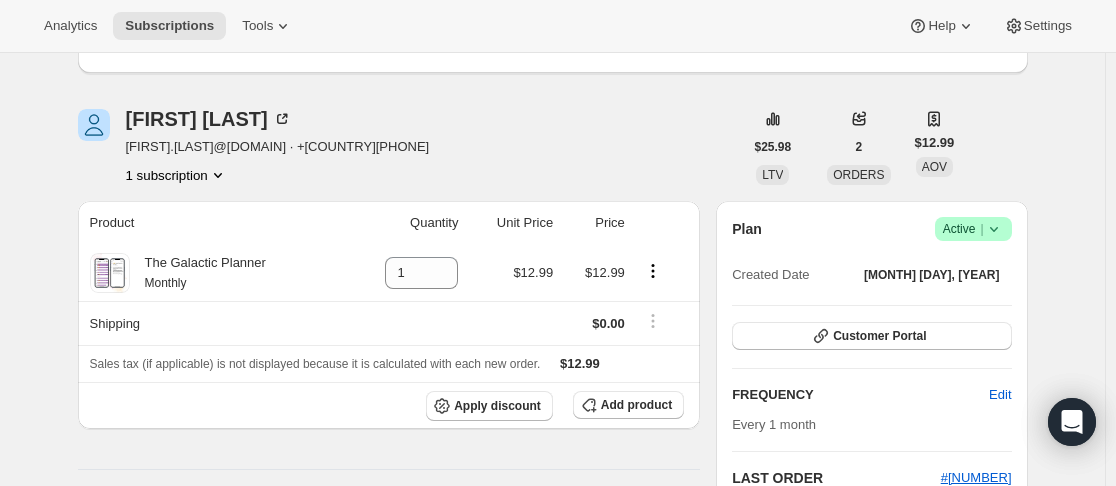scroll, scrollTop: 0, scrollLeft: 0, axis: both 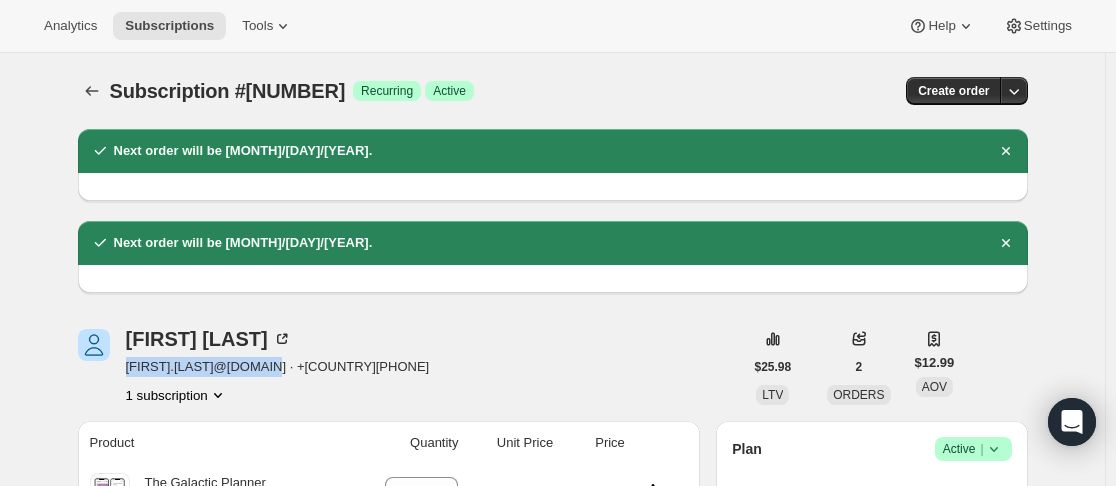 drag, startPoint x: 132, startPoint y: 370, endPoint x: 281, endPoint y: 368, distance: 149.01343 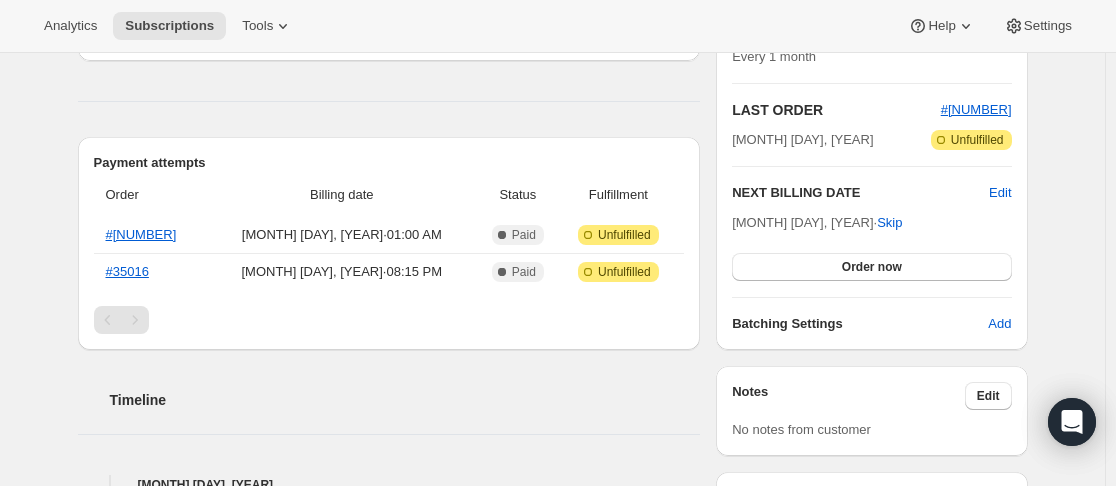 scroll, scrollTop: 600, scrollLeft: 0, axis: vertical 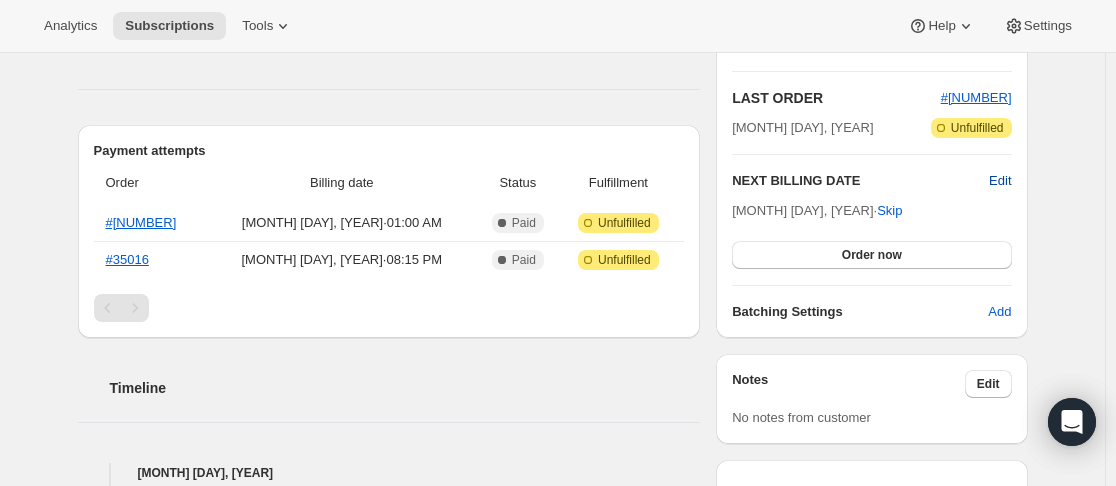 click on "Edit" at bounding box center [1000, 181] 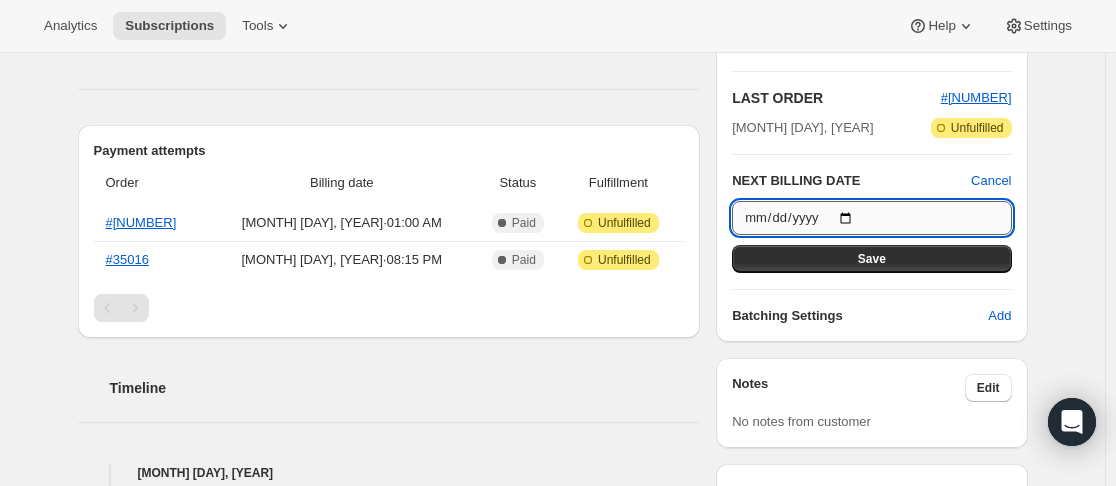 click on "[YEAR]-[MONTH]-[DAY]" at bounding box center (871, 218) 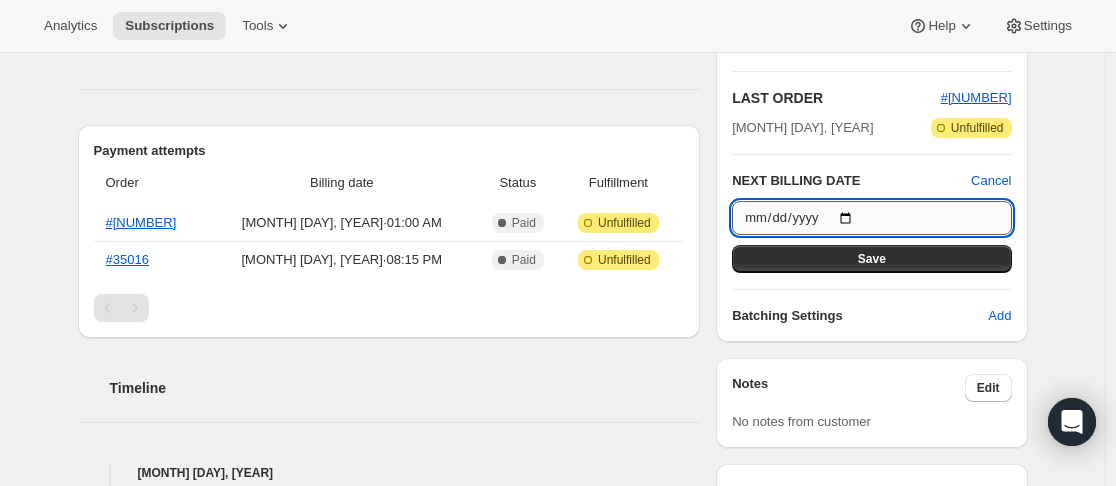 type on "[YEAR]-[MONTH]-[DAY]" 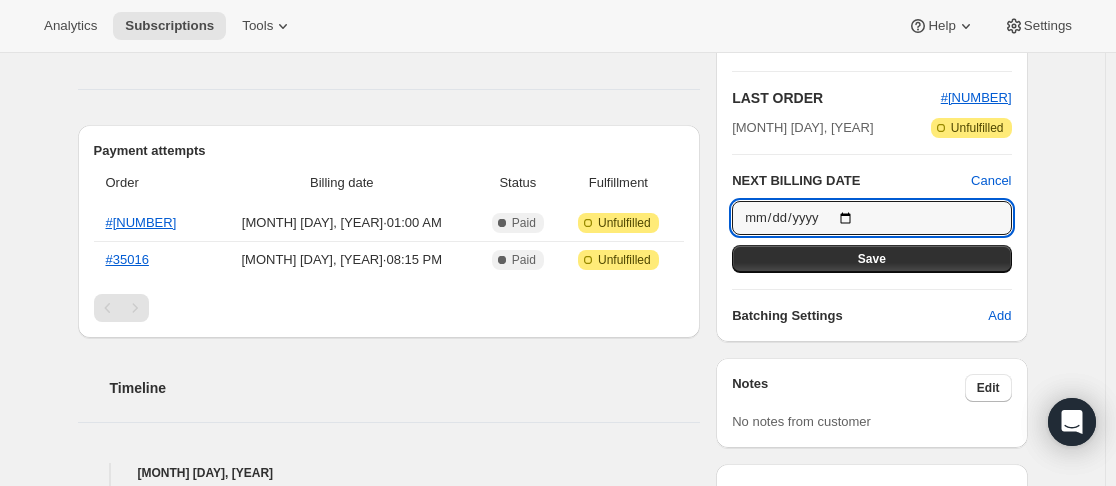 click on "Save" at bounding box center [871, 259] 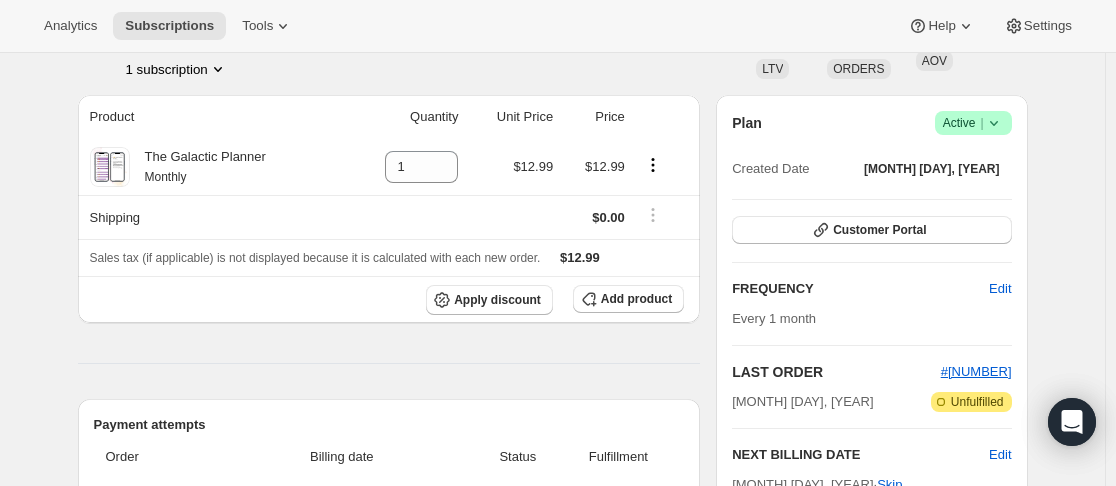 scroll, scrollTop: 600, scrollLeft: 0, axis: vertical 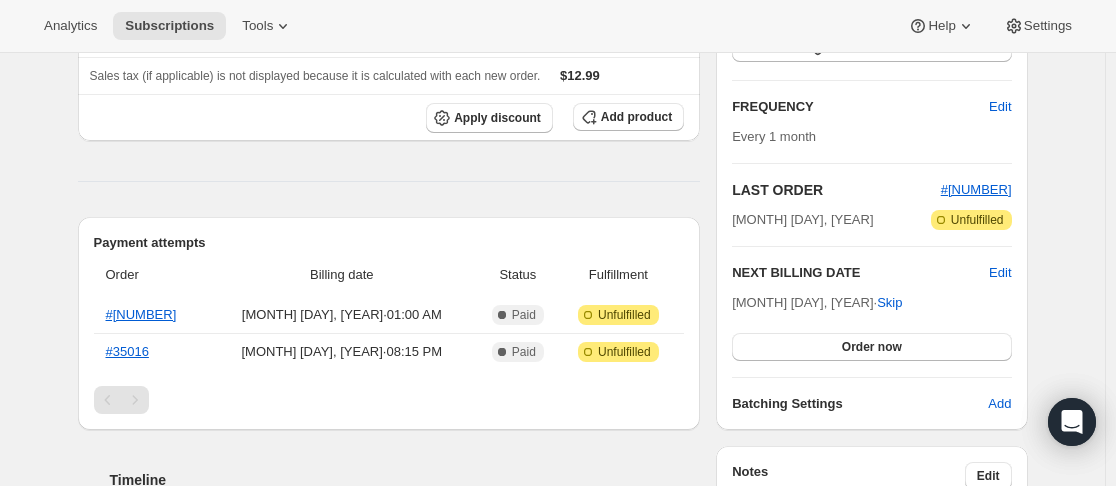 click on "Timeline" at bounding box center (389, 460) 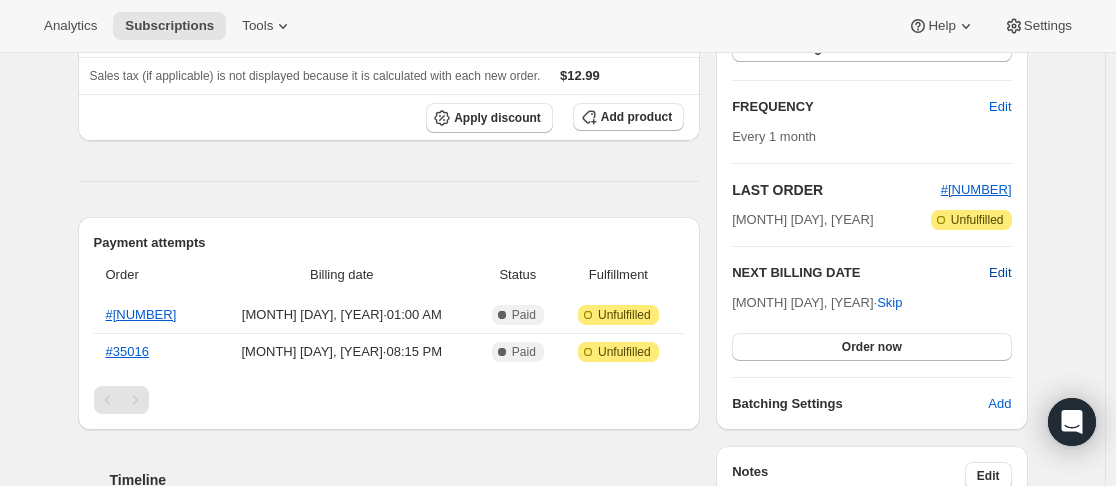 click on "Edit" at bounding box center [1000, 273] 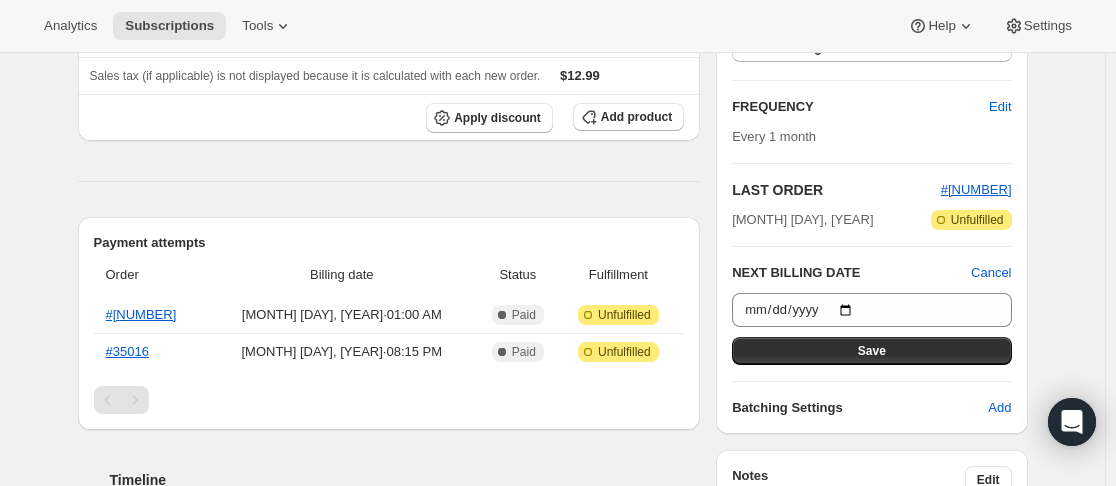 click on "Timeline" at bounding box center [389, 460] 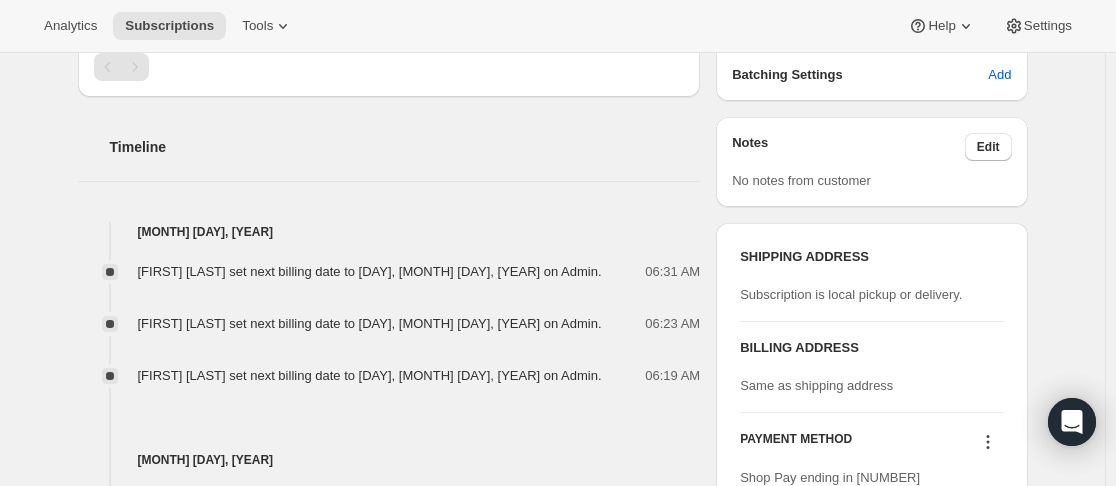scroll, scrollTop: 1000, scrollLeft: 0, axis: vertical 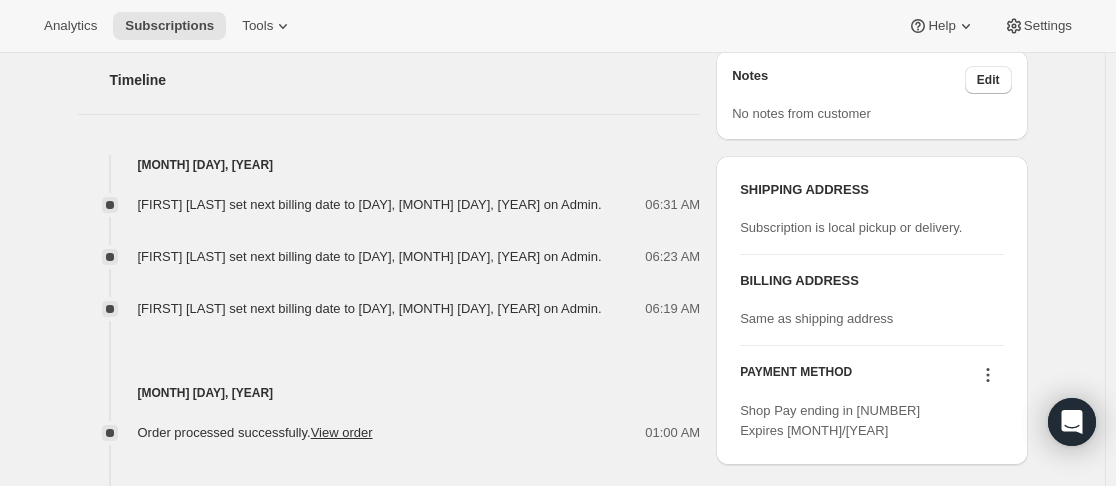 click on "Subscription #[NUMBER]. This page is ready Subscription #[NUMBER] Success Recurring Success Active Create order Next order will be [MONTH]/[DAY]/[YEAR]. [FIRST] [LAST] [FIRST].[LAST]@[DOMAIN] 1 subscription $[PRICE] LTV 2 ORDERS $[PRICE] AOV Product Quantity Unit Price Price The Galactic Planner Monthly 1 $[PRICE] $[PRICE] Shipping $[PRICE] Sales tax (if applicable) is not displayed because it is calculated with each new order. $[PRICE] Apply discount Add product Payment attempts Order Billing date Status Fulfillment #[NUMBER] [MONTH] [DAY], [YEAR] · [HOUR]:[MINUTE] [AMPM] Complete Paid Attention Incomplete Unfulfilled #[NUMBER] [MONTH] [DAY], [YEAR] · [HOUR]:[MINUTE] [AMPM] Complete Paid Attention Incomplete Unfulfilled Timeline [MONTH] [DAY] [FIRST] [LAST] set next billing date to [DAY], [MONTH] [DAY], [YEAR] on Admin. [HOUR]:[MINUTE] [AMPM] [FIRST] [LAST] set next billing date to [DAY], [MONTH] [DAY], [YEAR] on Admin. [HOUR]:[MINUTE] [AMPM] [FIRST] [LAST] set next billing date to [DAY], [MONTH] [DAY], [YEAR] on Admin. [HOUR]:[MINUTE] [AMPM] [FIRST] [LAST] set next billing date to [DAY], [MONTH] [DAY], [YEAR] on Admin. [HOUR]:[MINUTE] [AMPM] [FIRST] [LAST] set next billing date to [DAY], [MONTH] [DAY], [YEAR] on Admin. [HOUR]:[MINUTE] [AMPM] [HOUR]:[MINUTE] [AMPM] [MONTH] [DAY] View order [HOUR]:[MINUTE] [AMPM] Other" at bounding box center [552, 31] 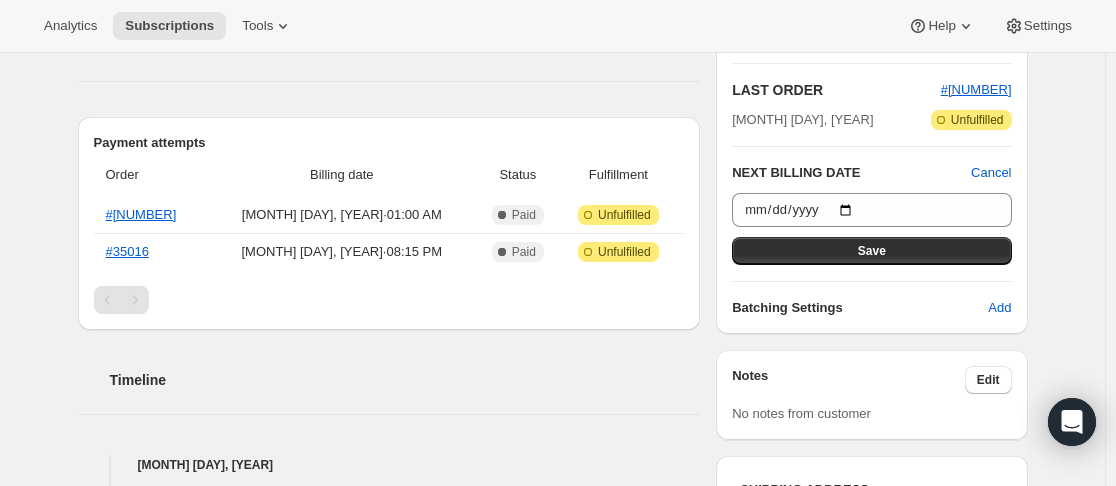 scroll, scrollTop: 600, scrollLeft: 0, axis: vertical 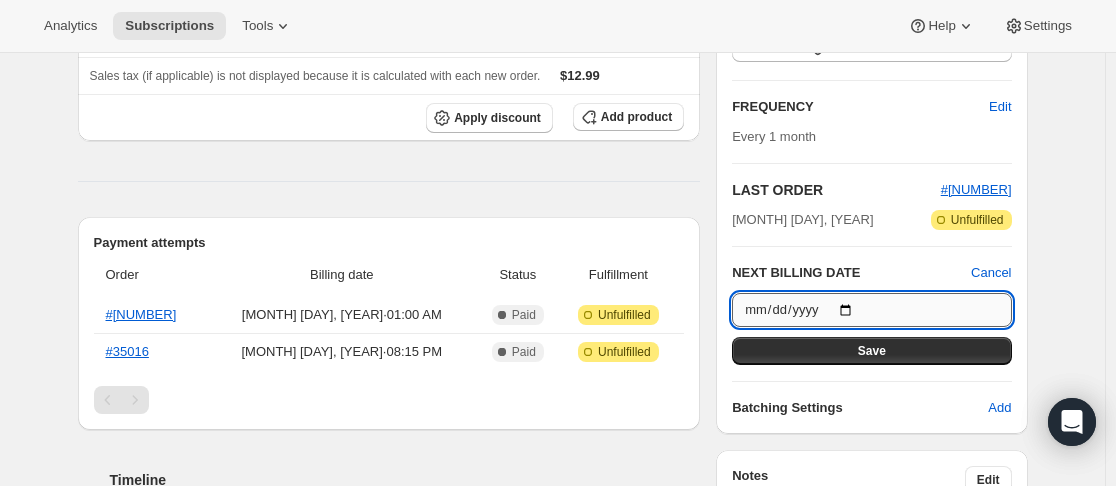 click on "[YEAR]-[MONTH]-[DAY]" at bounding box center [871, 310] 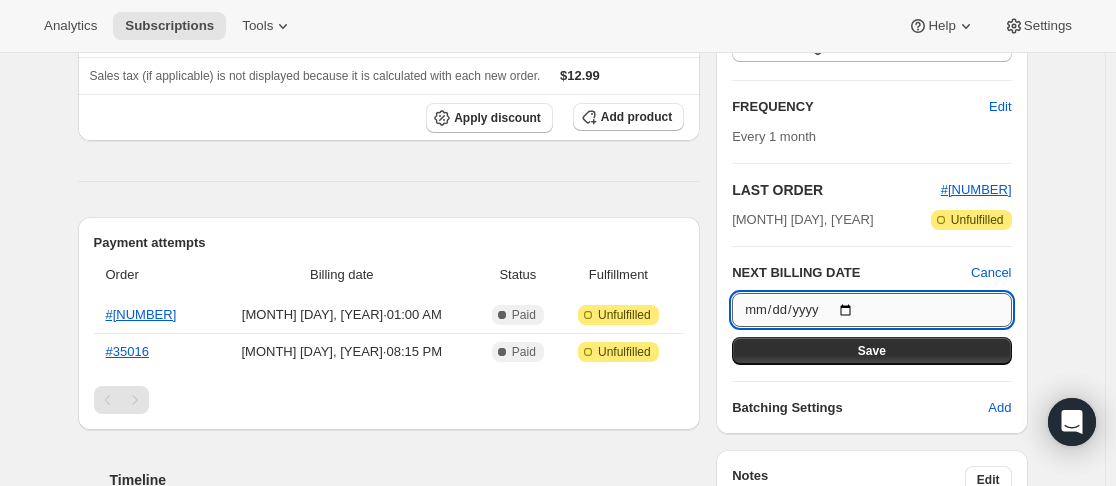 type on "[YEAR]-[MONTH]-[DAY]" 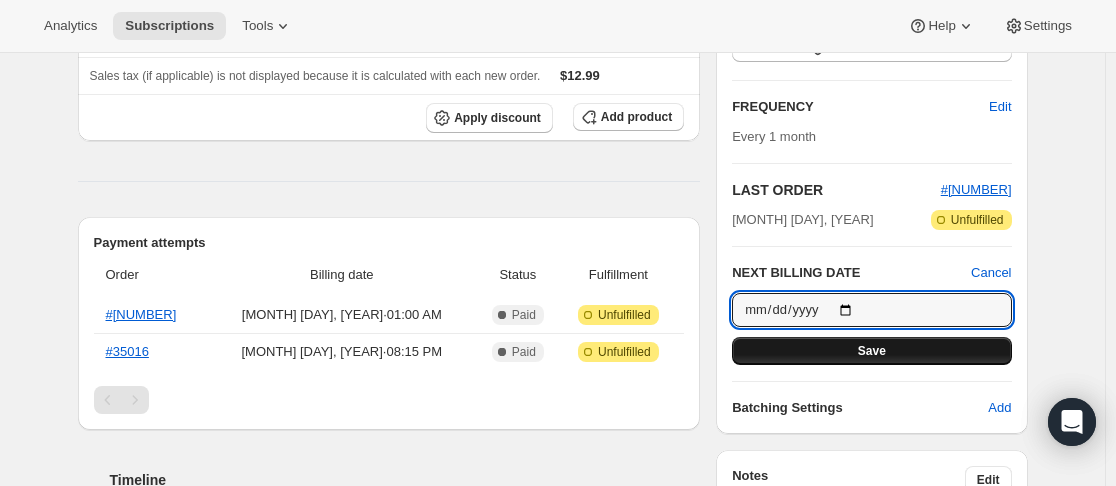 click on "Save" at bounding box center [872, 351] 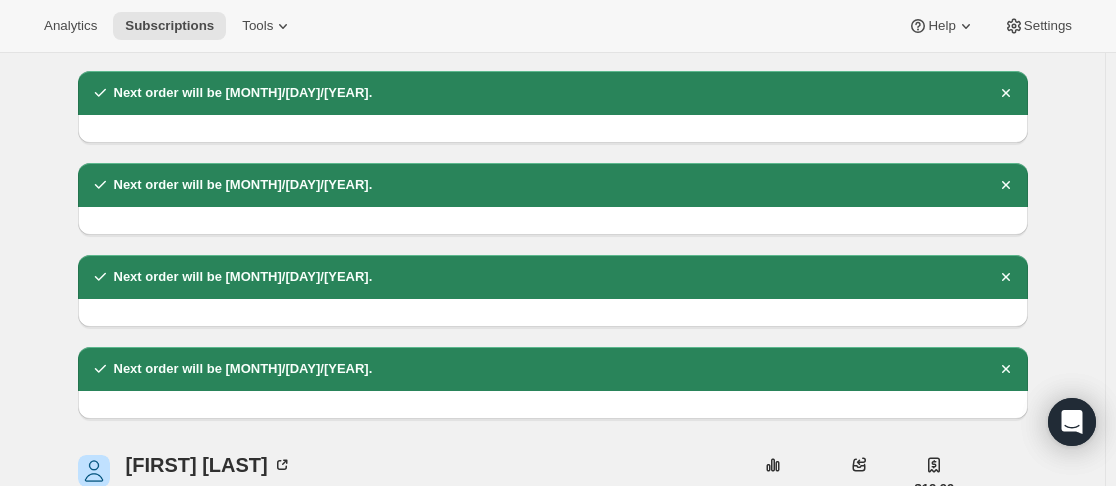 scroll, scrollTop: 0, scrollLeft: 0, axis: both 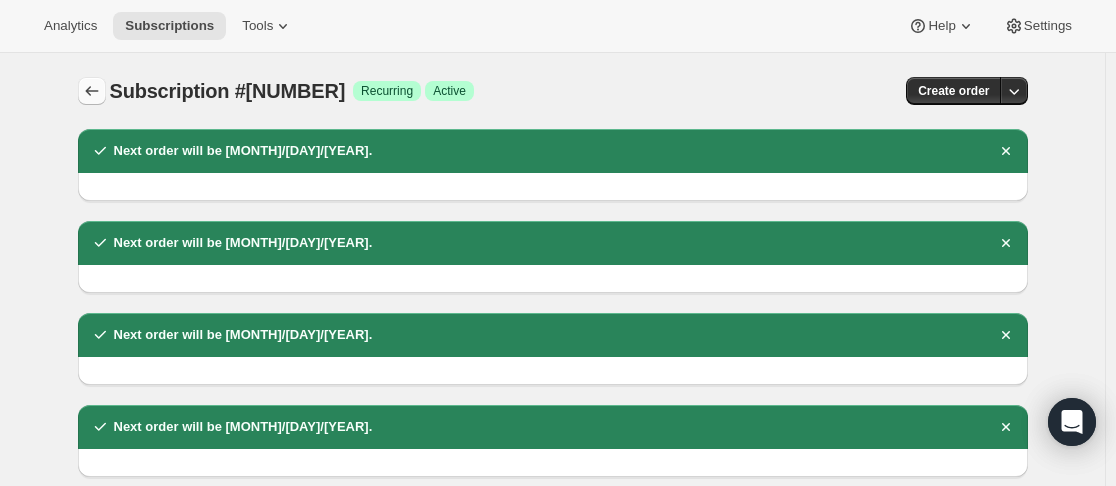 click 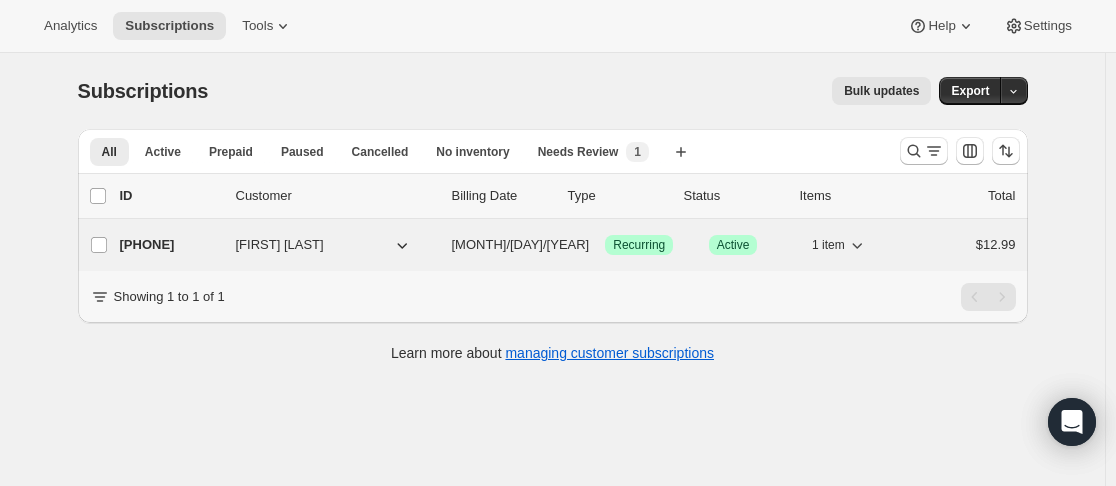 click on "[PHONE]" at bounding box center [170, 245] 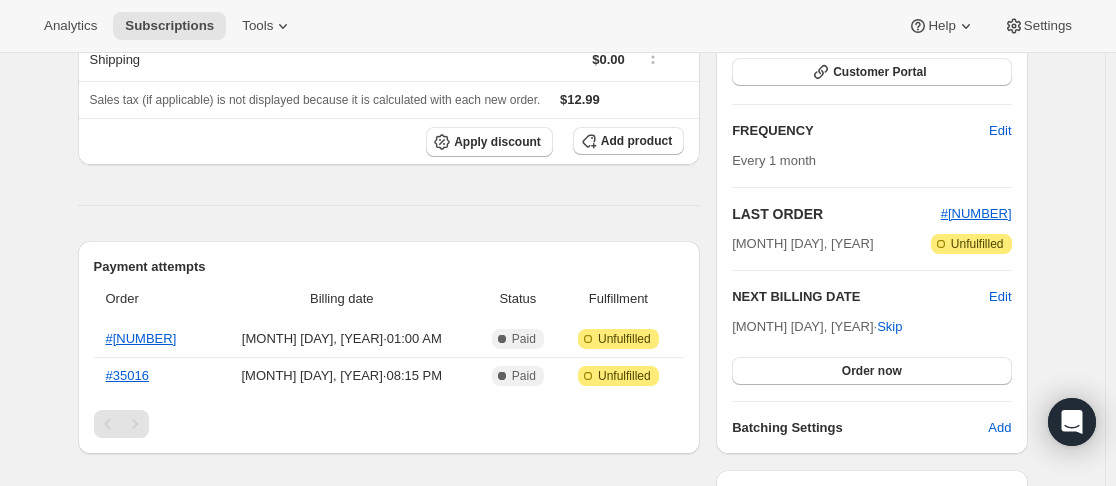 scroll, scrollTop: 400, scrollLeft: 0, axis: vertical 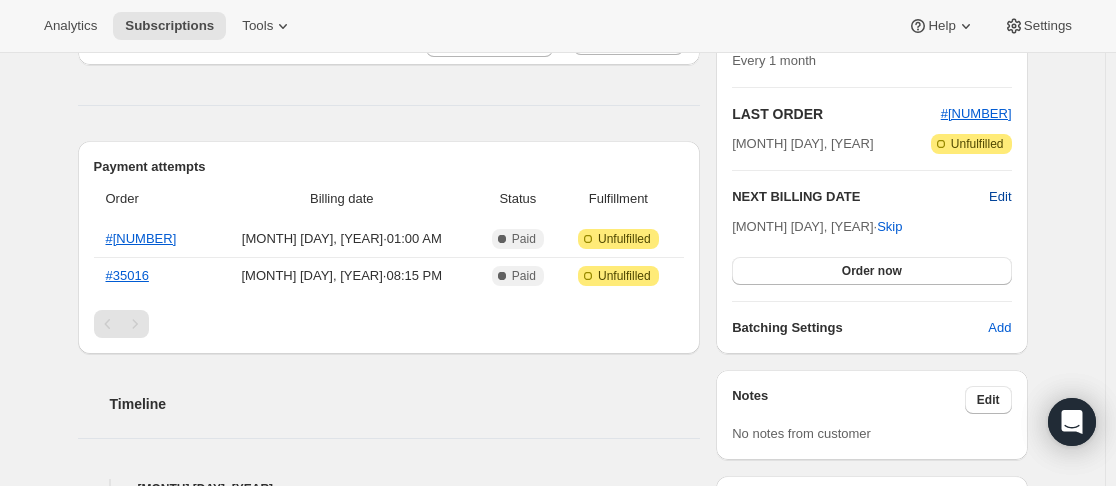 click on "Edit" at bounding box center (1000, 197) 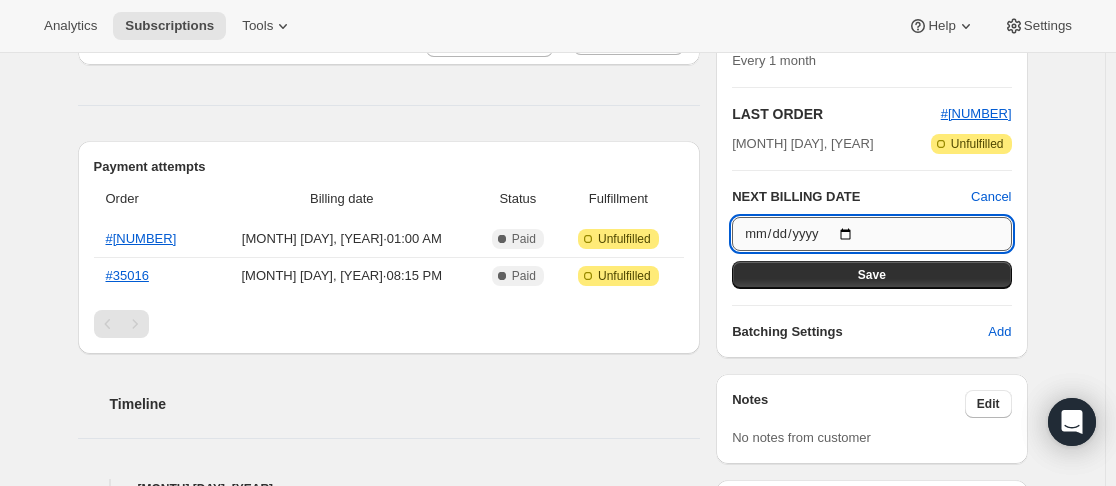 click on "[YEAR]-[MONTH]-[DAY]" at bounding box center (871, 234) 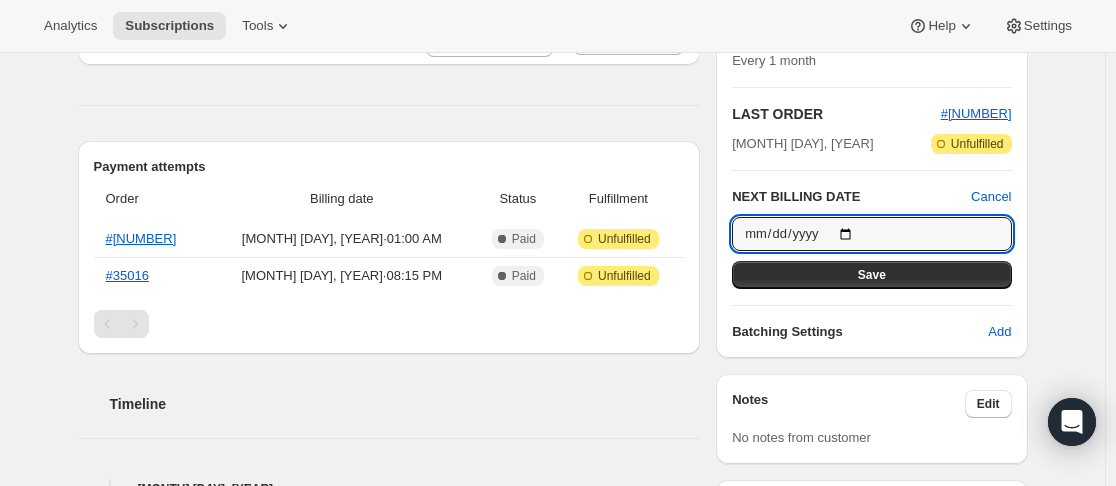 type on "[YEAR]-[MONTH]-[DAY]" 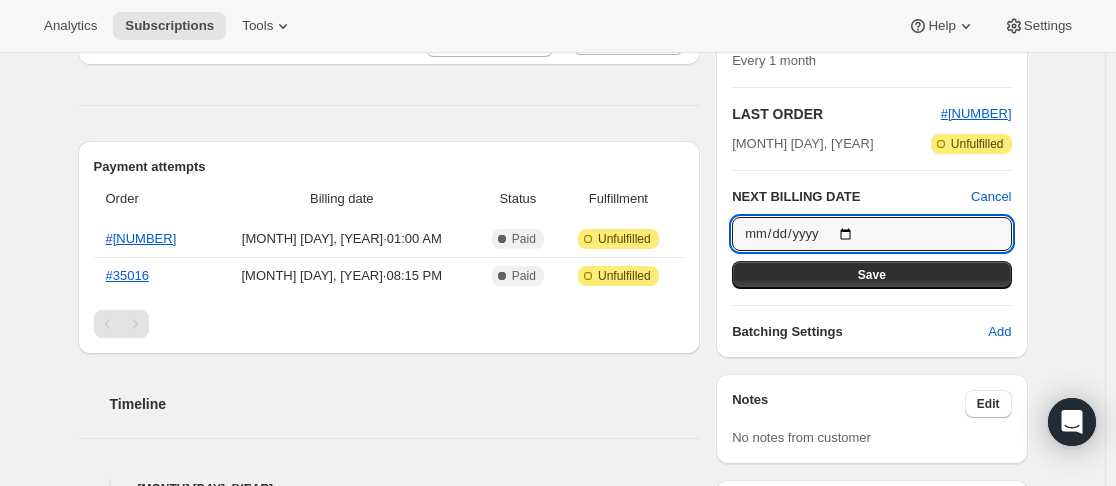 click on "Save" at bounding box center (871, 275) 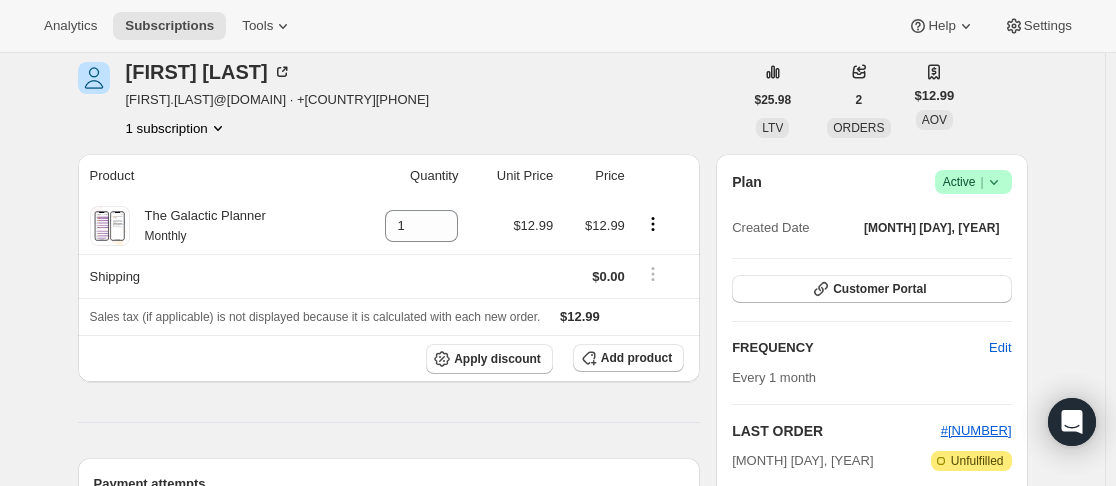 scroll, scrollTop: 0, scrollLeft: 0, axis: both 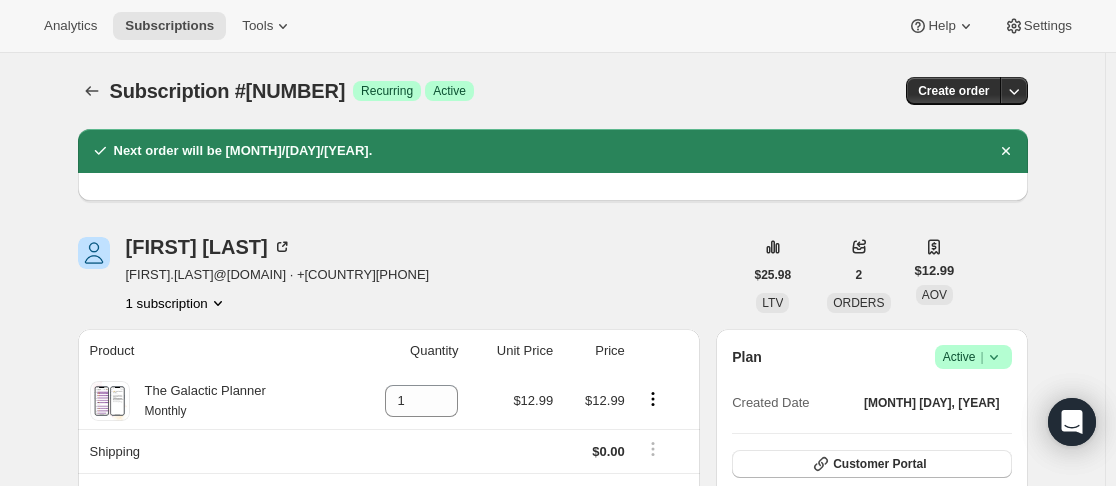 click on "Subscription #[NUMBER]. This page is ready Subscription #[NUMBER] Success Recurring Success Active Create order Next order will be [MONTH]/[DAY]/[YEAR]. [FIRST] [LAST] [FIRST].[LAST]@[DOMAIN] 1 subscription $[PRICE] LTV 2 ORDERS $[PRICE] AOV Product Quantity Unit Price Price The Galactic Planner Monthly 1 $[PRICE] $[PRICE] Shipping $[PRICE] Sales tax (if applicable) is not displayed because it is calculated with each new order. $[PRICE] Apply discount Add product Payment attempts Order Billing date Status Fulfillment #[NUMBER] [MONTH] [DAY], [YEAR] · [HOUR]:[MINUTE] [AMPM] Complete Paid Attention Incomplete Unfulfilled #[NUMBER] [MONTH] [DAY], [YEAR] · [HOUR]:[MINUTE] [AMPM] Complete Paid Attention Incomplete Unfulfilled Timeline [MONTH] [DAY] [FIRST] [LAST] set next billing date to [DAY], [MONTH] [DAY], [YEAR] on Admin. [HOUR]:[MINUTE] [AMPM] [FIRST] [LAST] set next billing date to [DAY], [MONTH] [DAY], [YEAR] on Admin. [HOUR]:[MINUTE] [AMPM] [FIRST] [LAST] set next billing date to [DAY], [MONTH] [DAY], [YEAR] on Admin. [HOUR]:[MINUTE] [AMPM] [HOUR]:[MINUTE] [AMPM] [MONTH] [DAY] Order processed successfully. |" at bounding box center [552, 991] 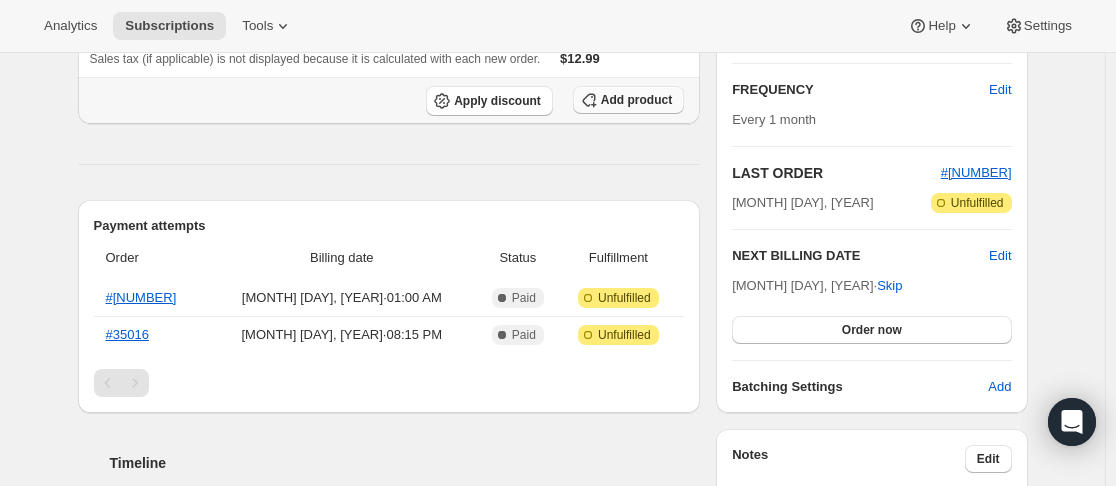 scroll, scrollTop: 500, scrollLeft: 0, axis: vertical 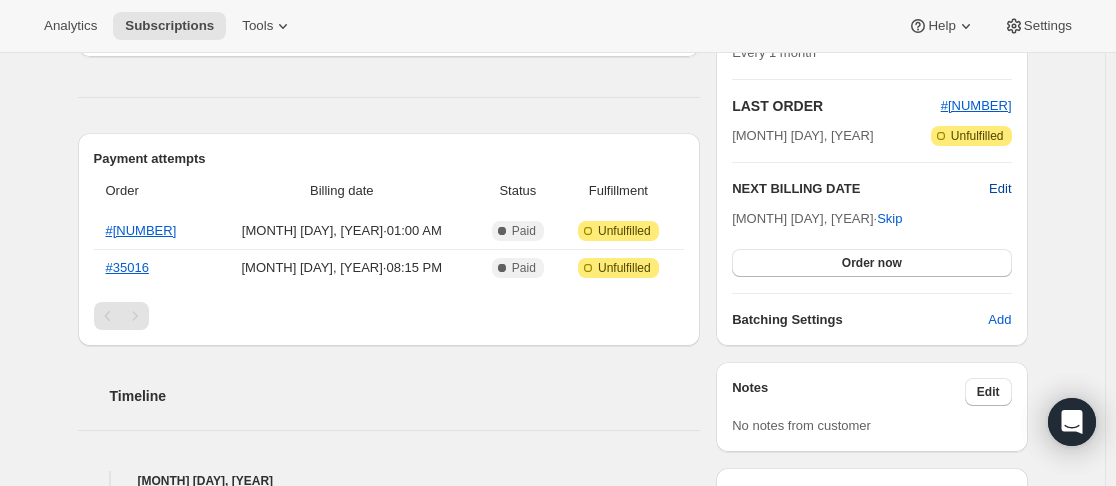 click on "Edit" at bounding box center (1000, 189) 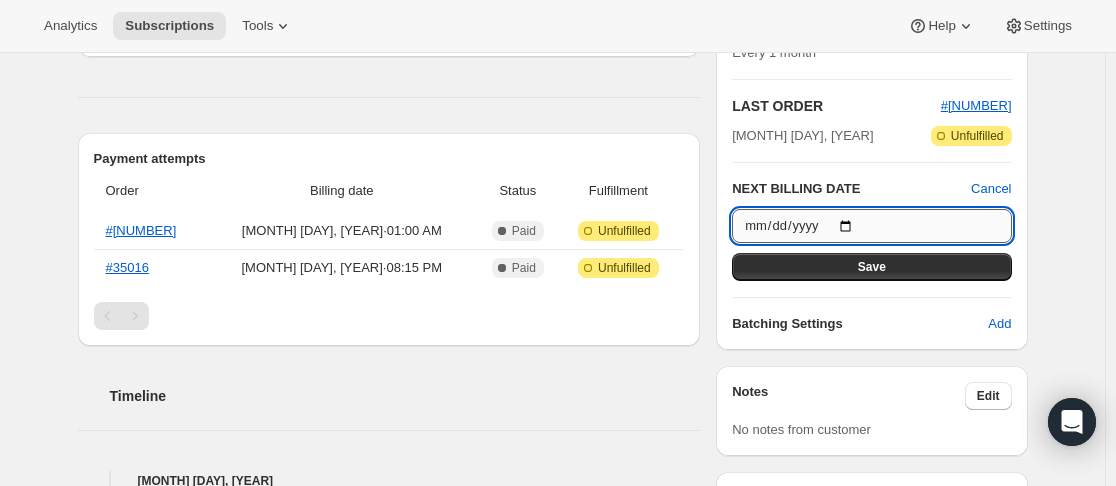 click on "[YEAR]-[MONTH]-[DAY]" at bounding box center [871, 226] 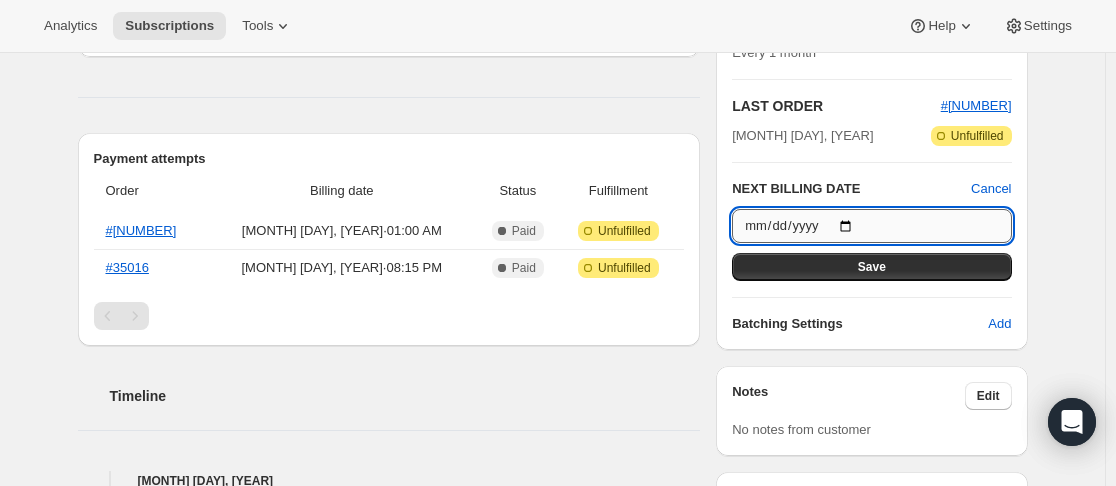 type on "[YEAR]-[MONTH]-[DAY]" 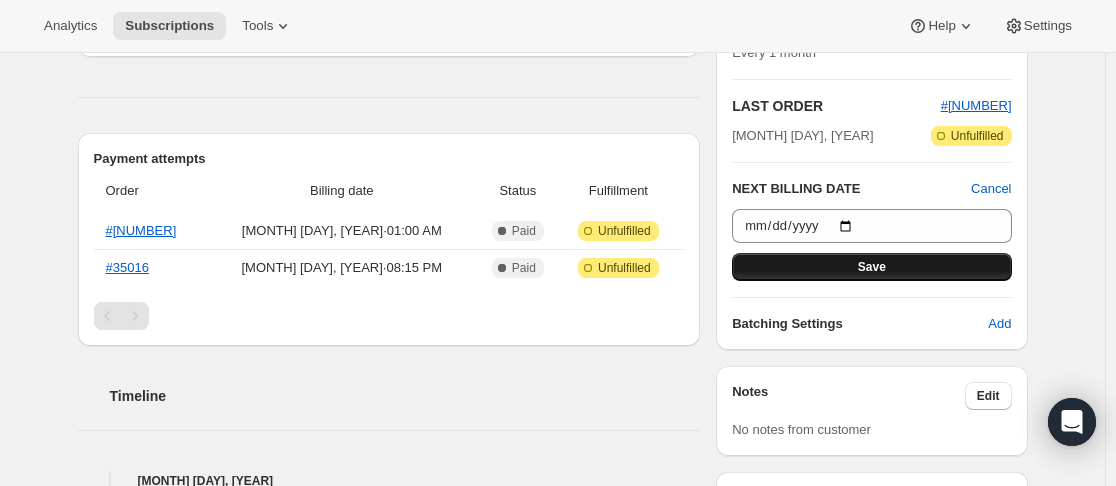click on "Save" at bounding box center (872, 267) 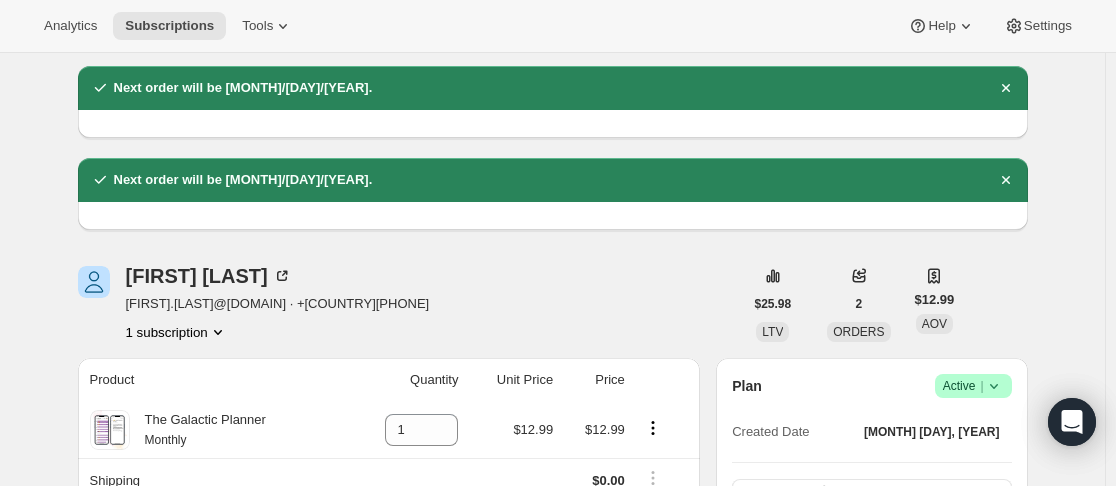 scroll, scrollTop: 0, scrollLeft: 0, axis: both 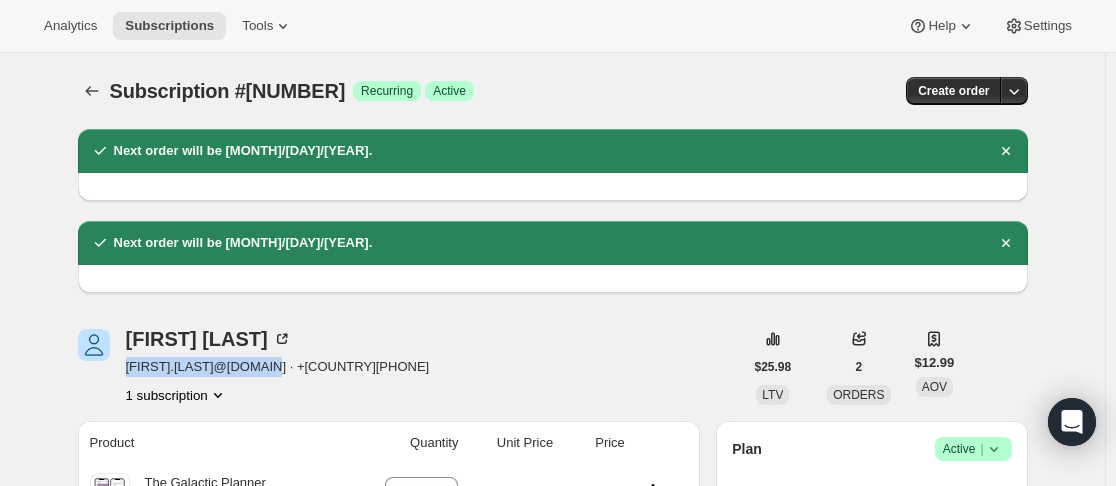 drag, startPoint x: 128, startPoint y: 366, endPoint x: 285, endPoint y: 372, distance: 157.11461 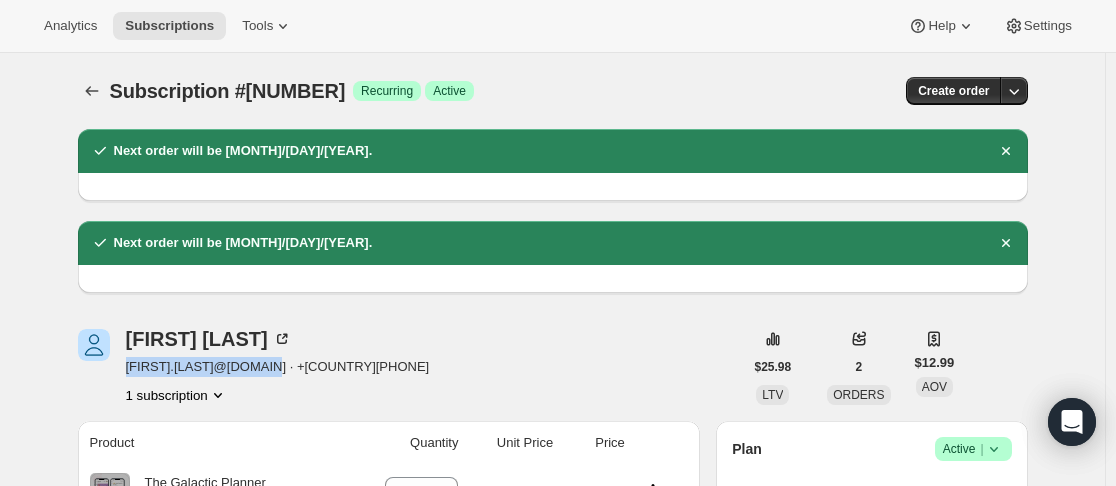 copy on "[FIRST].[LAST]@[DOMAIN]" 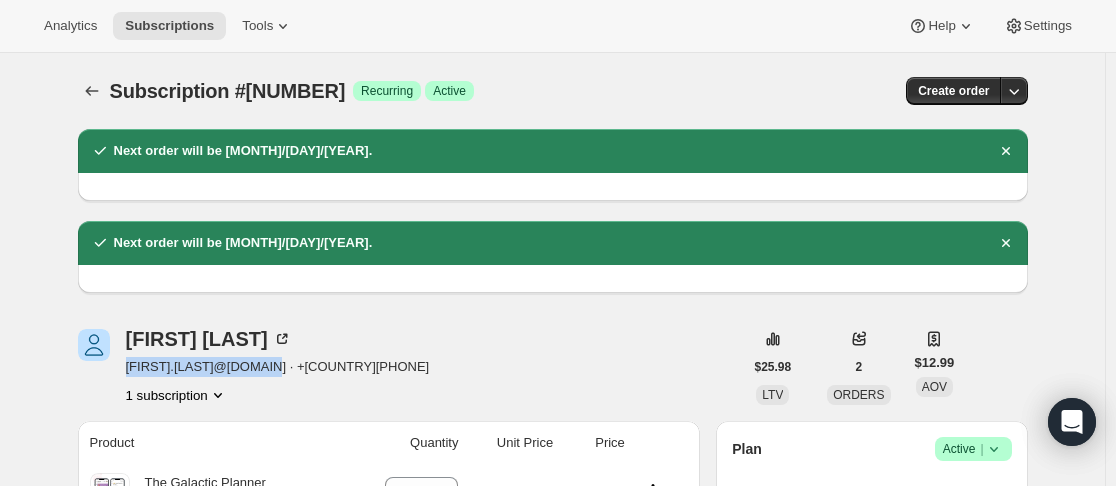 copy on "[FIRST].[LAST]@[DOMAIN]" 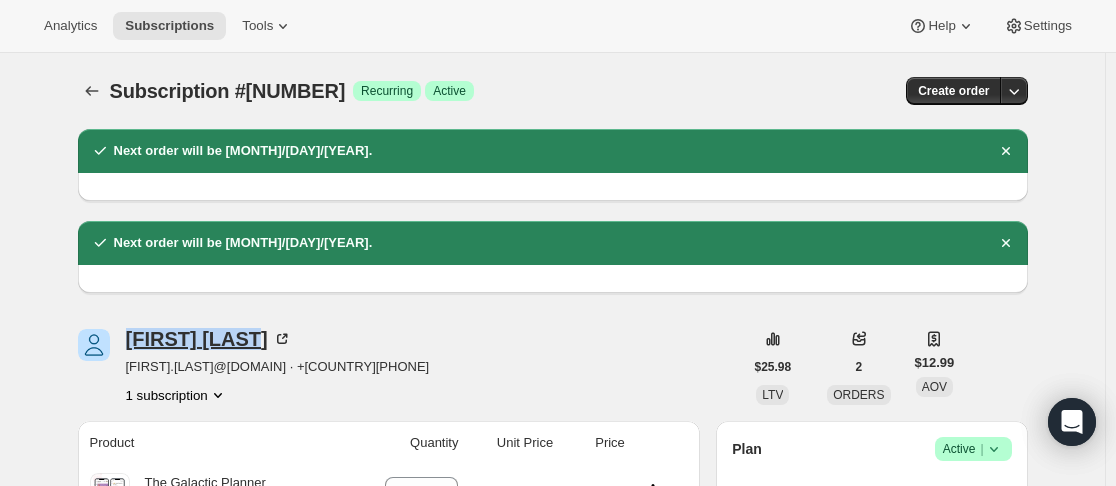 drag, startPoint x: 133, startPoint y: 322, endPoint x: 271, endPoint y: 331, distance: 138.29317 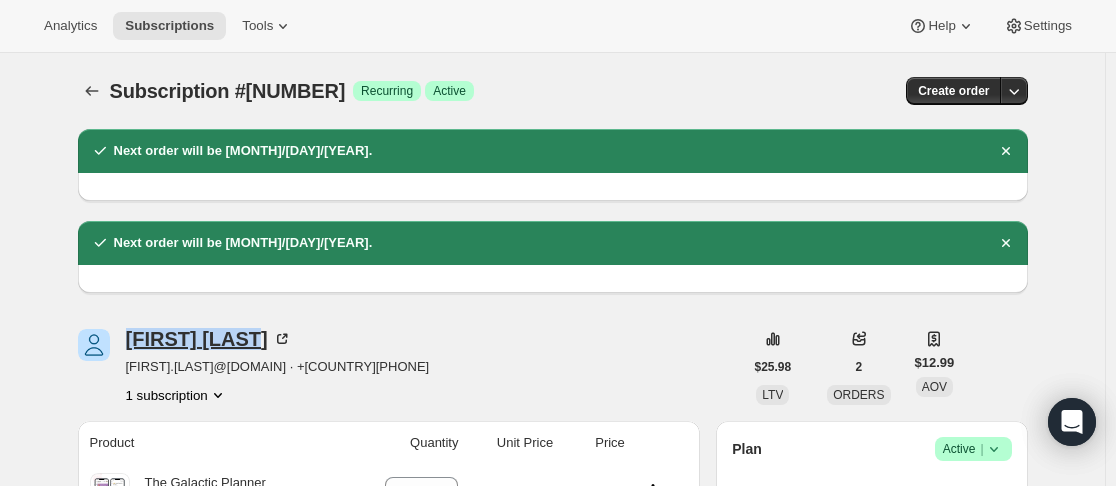 click on "[FIRST] [LAST]" at bounding box center [209, 339] 